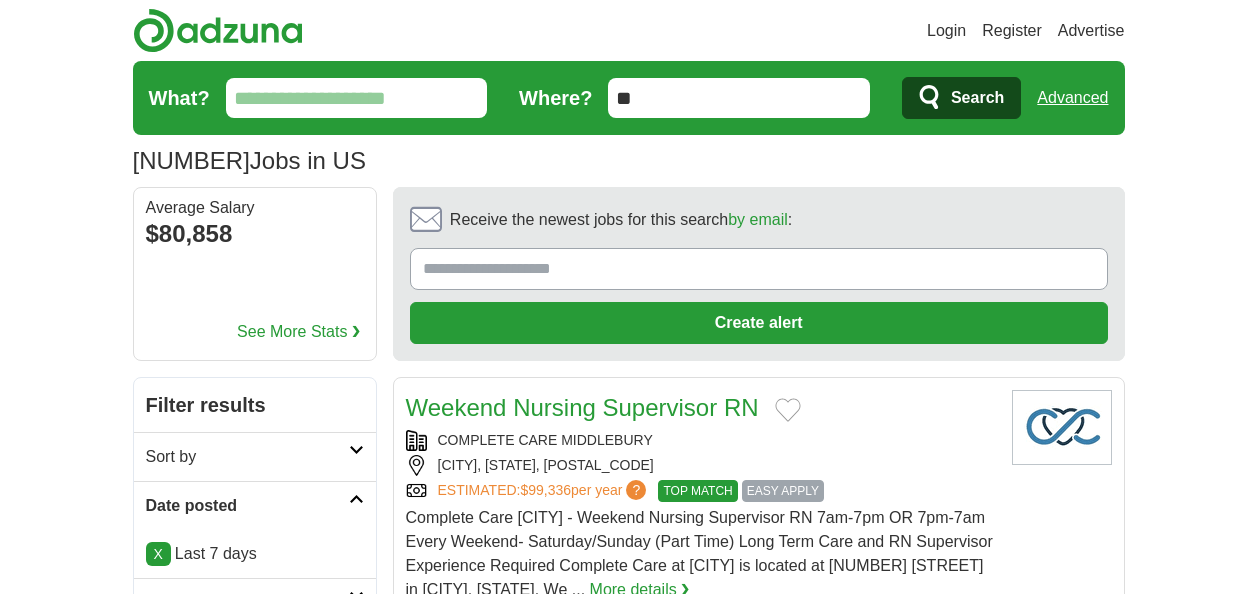 scroll, scrollTop: 0, scrollLeft: 0, axis: both 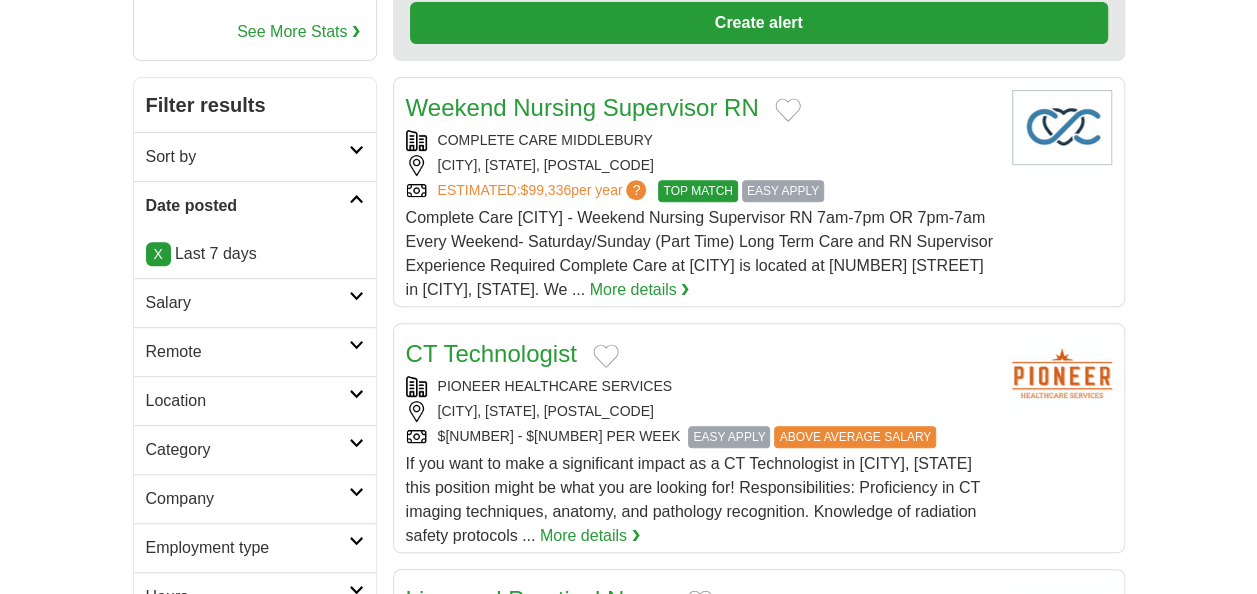 click on "Remote" at bounding box center [247, 352] 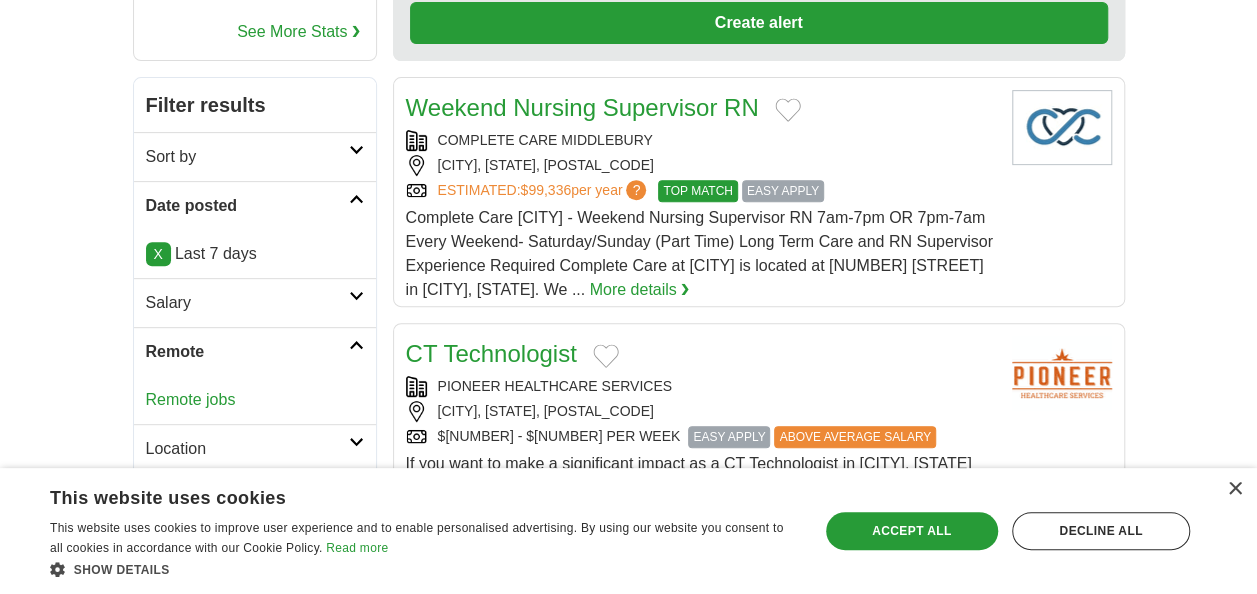 click on "Remote jobs" at bounding box center (191, 399) 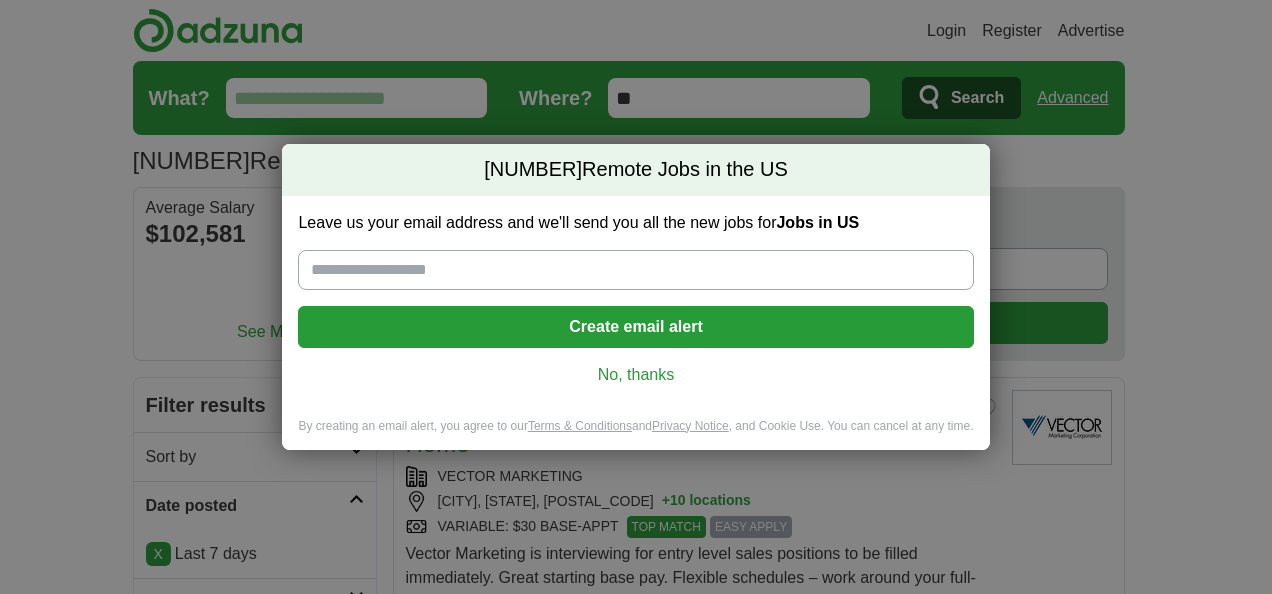 scroll, scrollTop: 0, scrollLeft: 0, axis: both 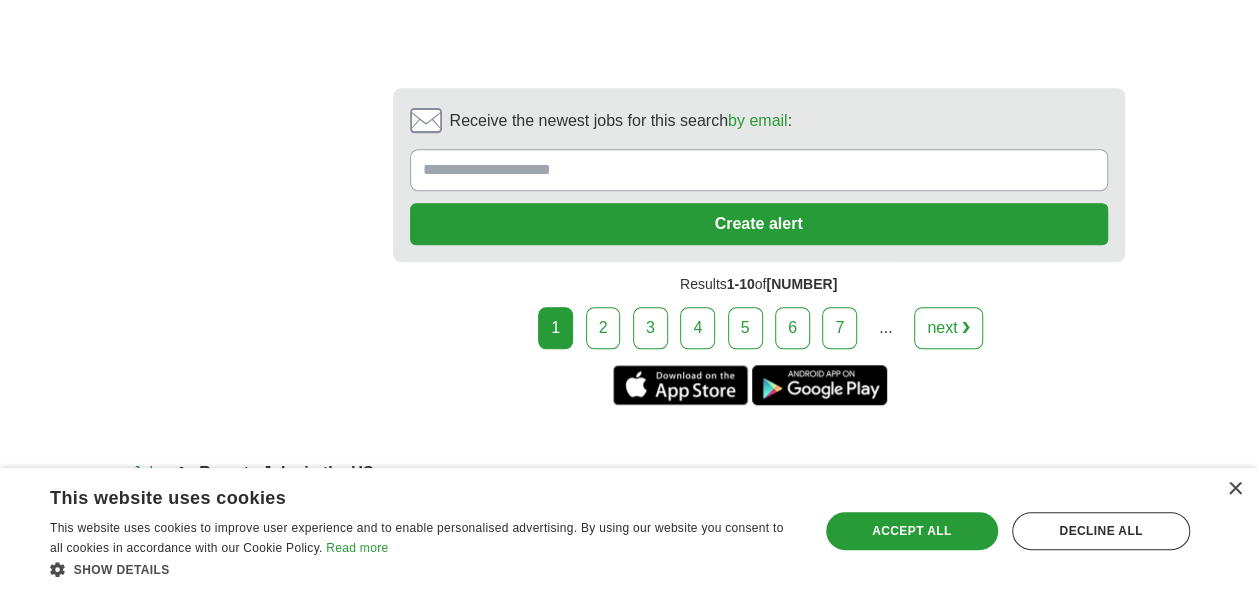 click on "next ❯" at bounding box center (948, 328) 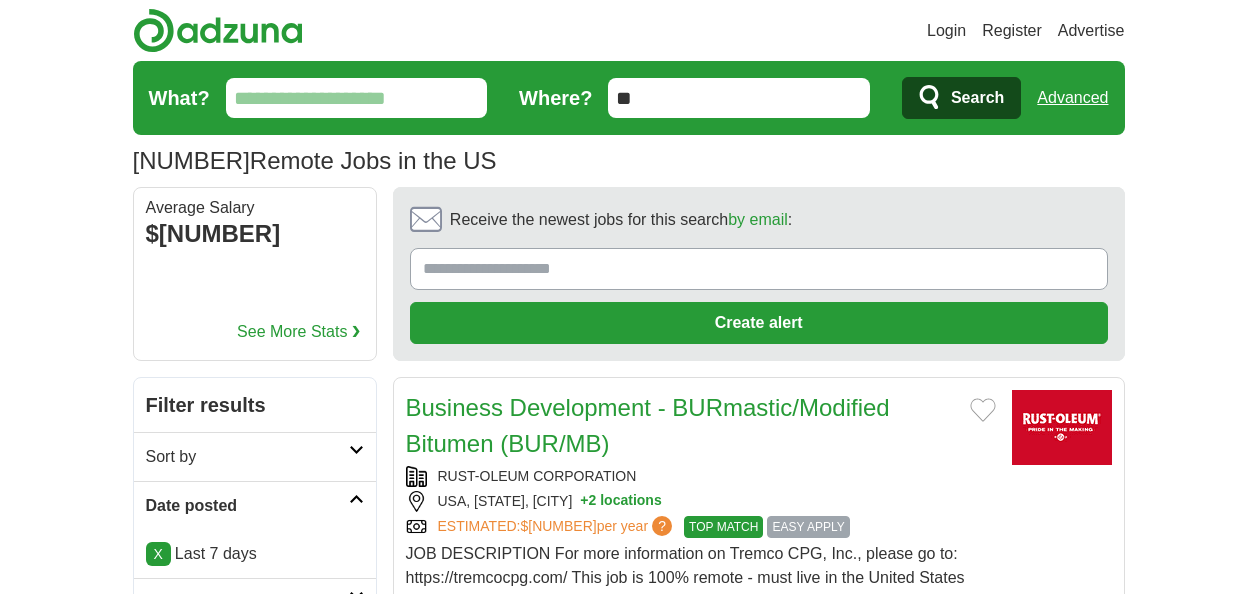 scroll, scrollTop: 0, scrollLeft: 0, axis: both 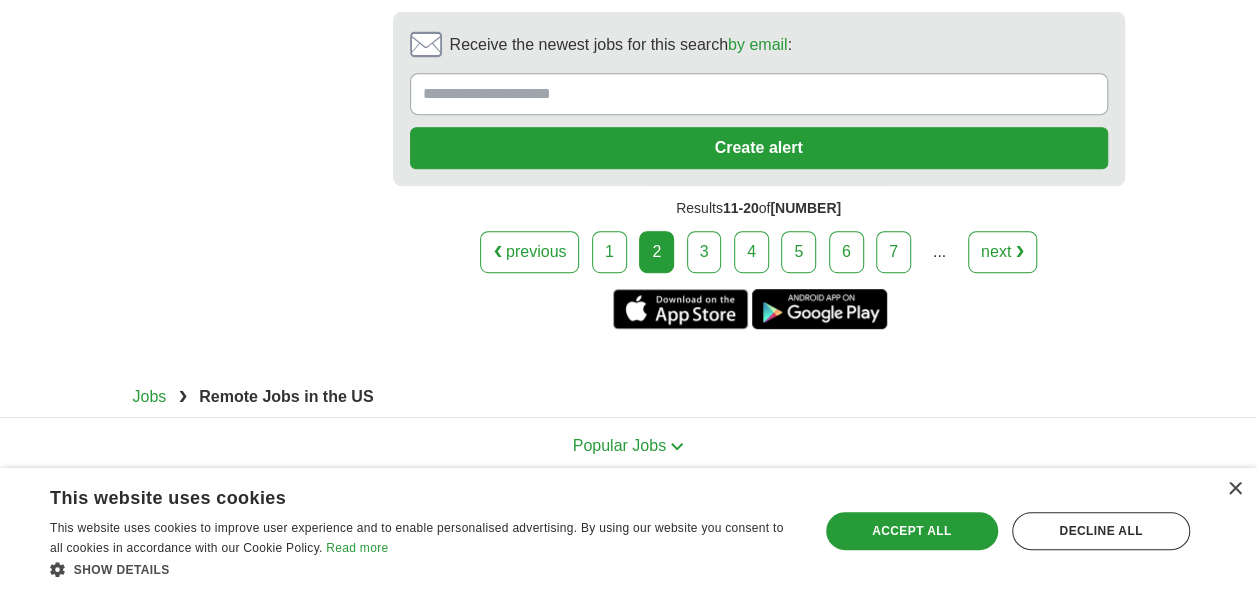click on "3" at bounding box center [704, 252] 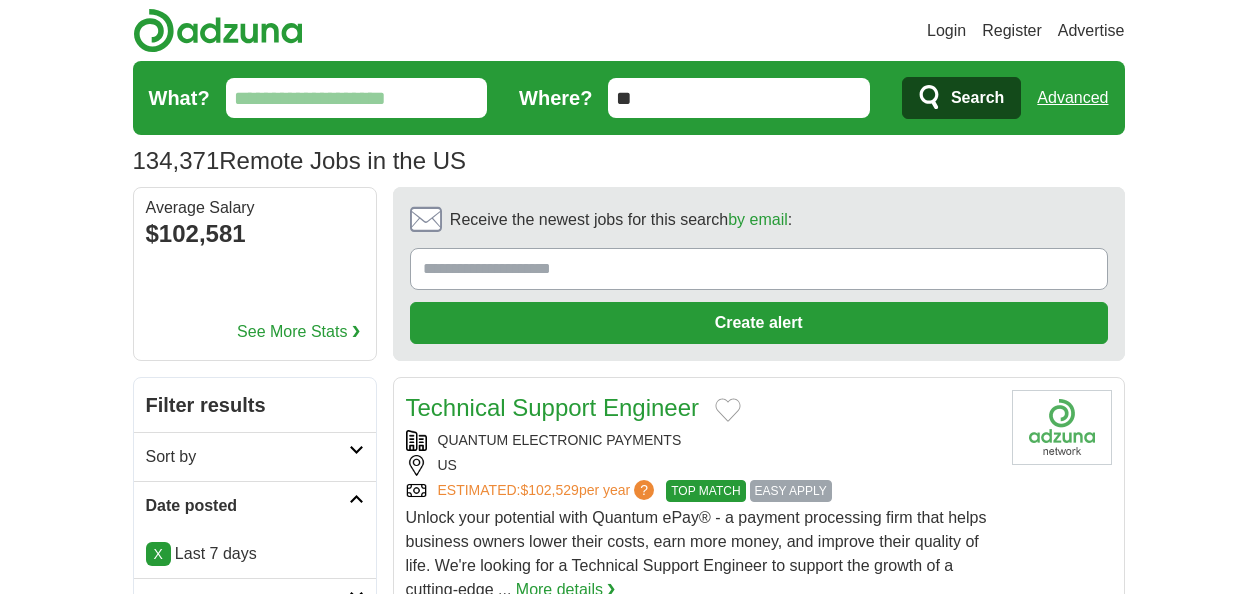 scroll, scrollTop: 0, scrollLeft: 0, axis: both 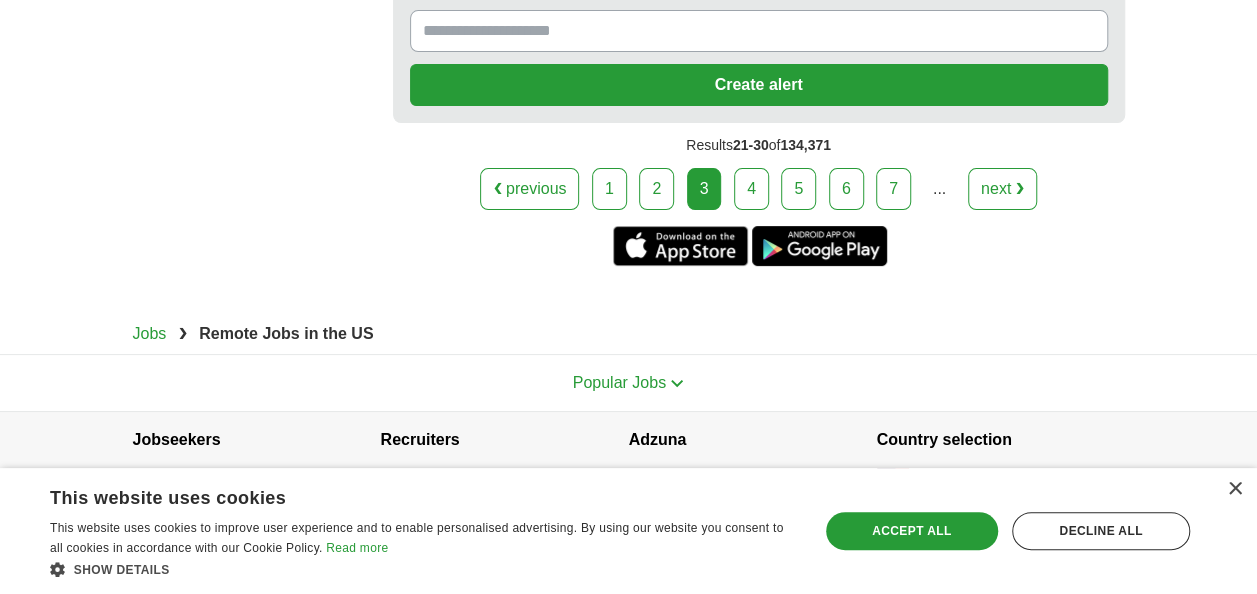 click on "Popular Jobs" at bounding box center [629, 383] 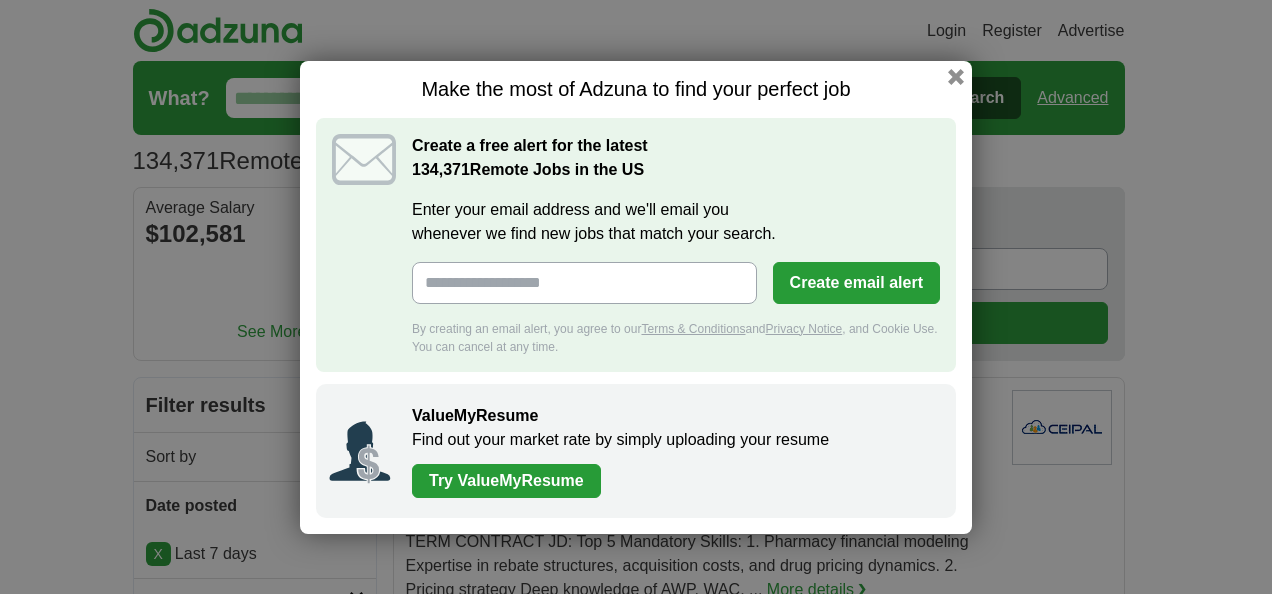 scroll, scrollTop: 0, scrollLeft: 0, axis: both 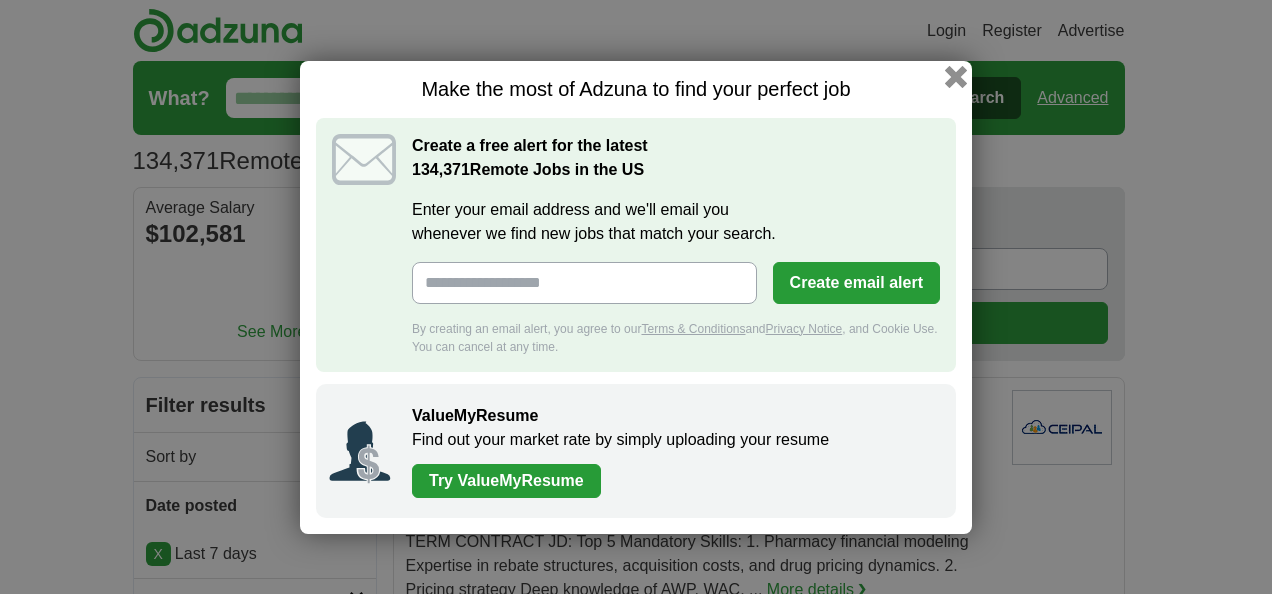 click at bounding box center (956, 76) 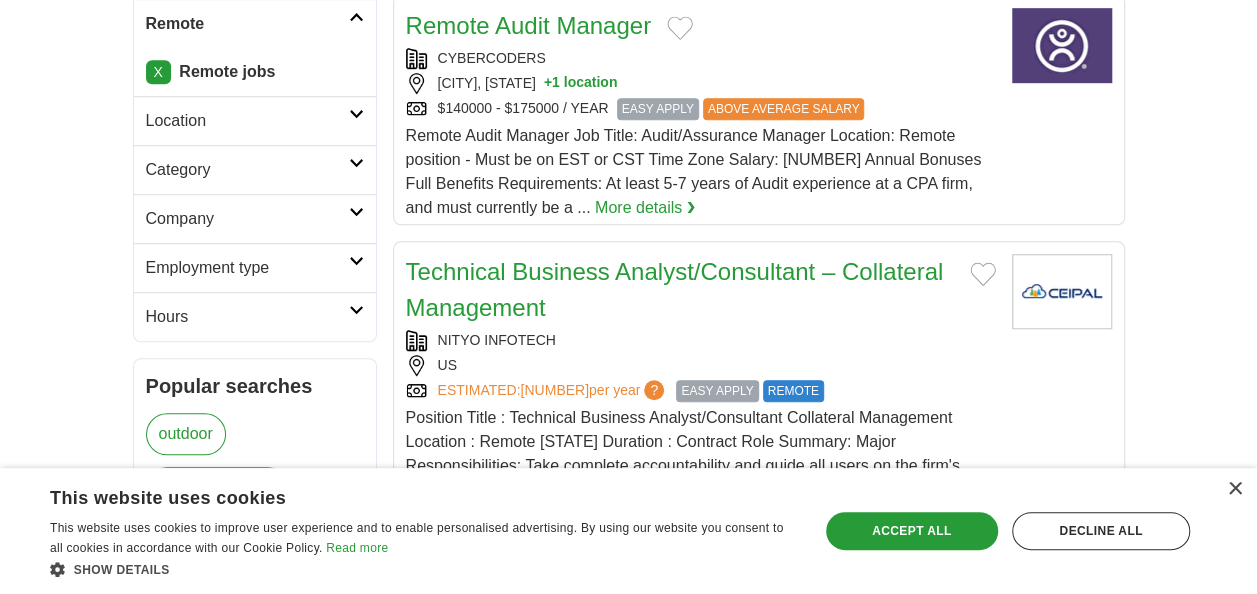 scroll, scrollTop: 600, scrollLeft: 0, axis: vertical 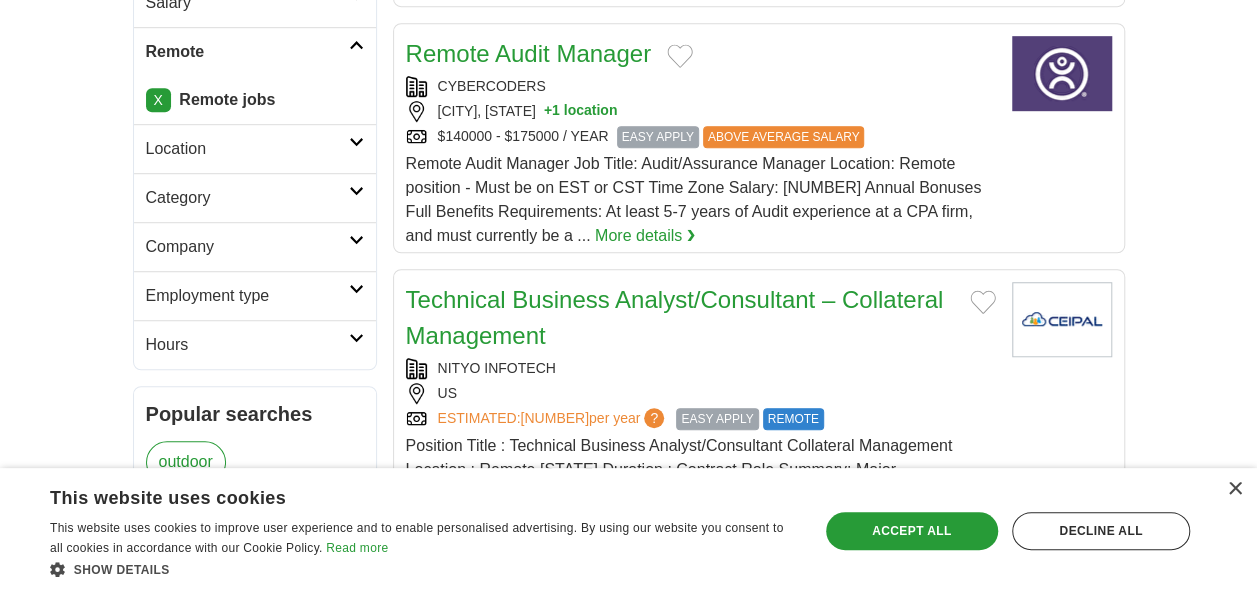 click on "Category" at bounding box center (255, 197) 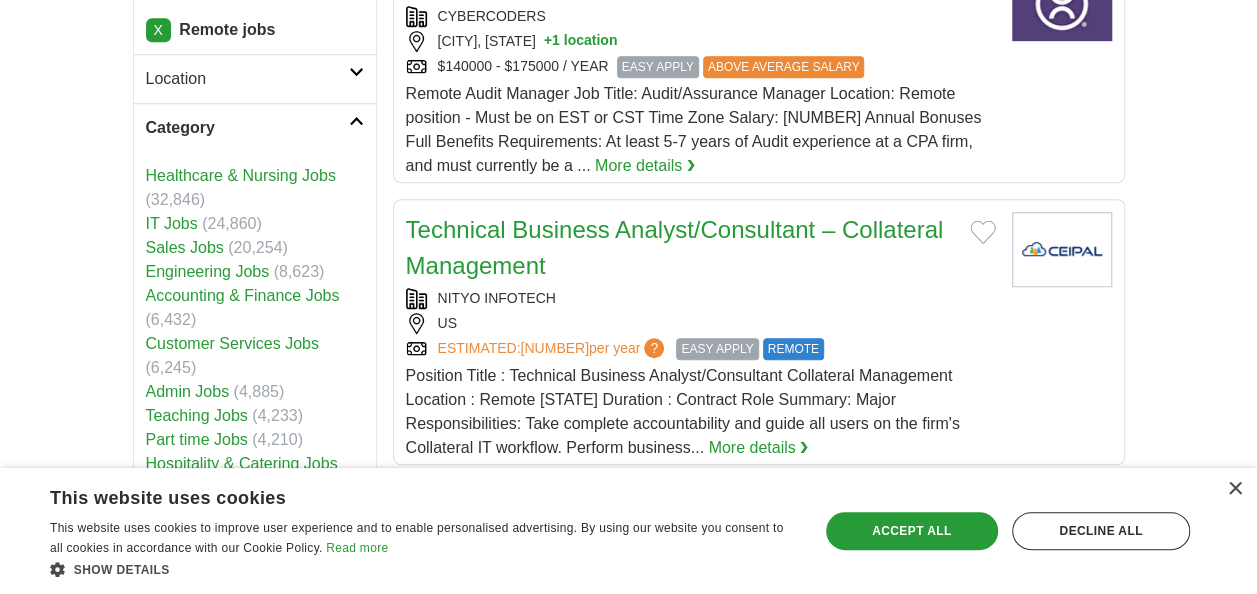 scroll, scrollTop: 700, scrollLeft: 0, axis: vertical 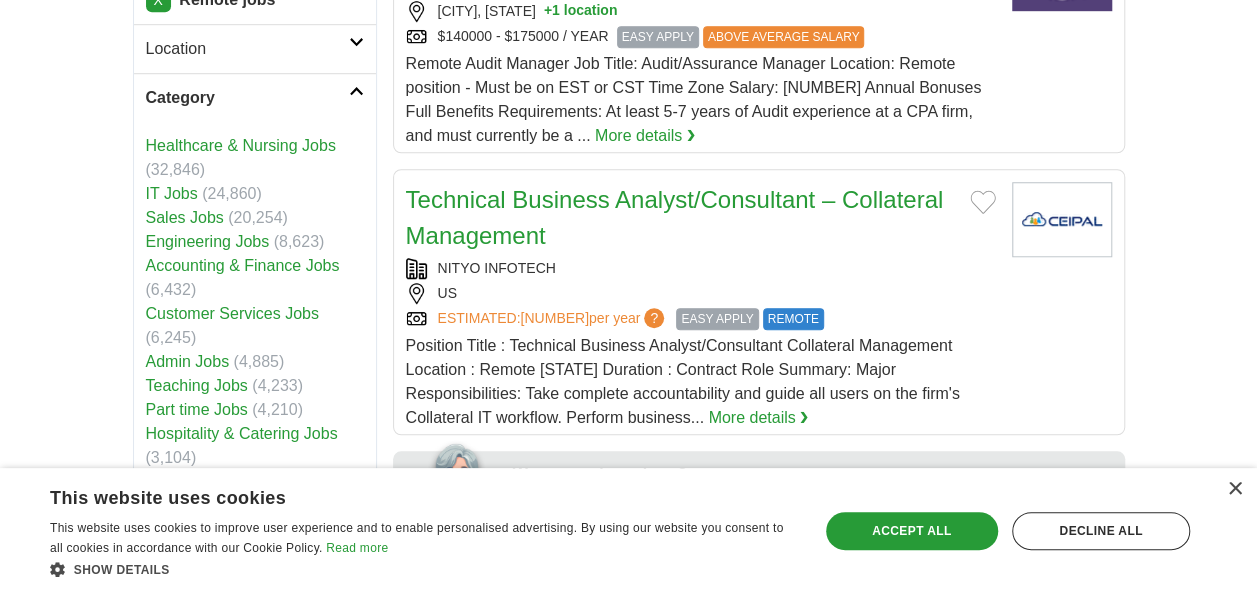click on "Admin Jobs" at bounding box center [188, 361] 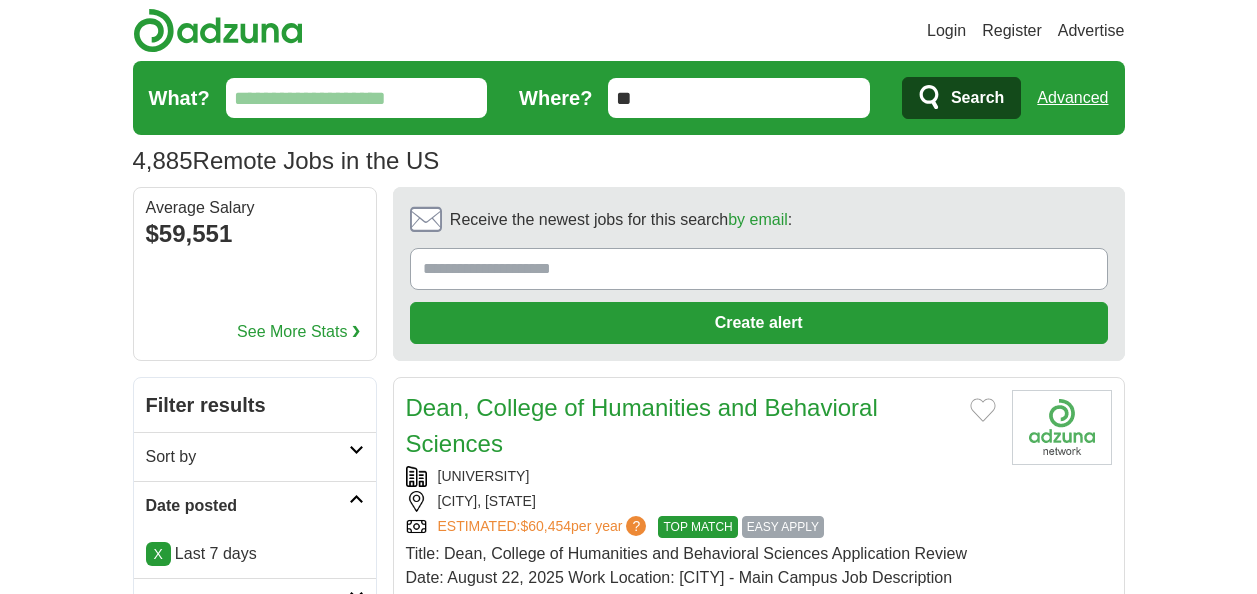 scroll, scrollTop: 0, scrollLeft: 0, axis: both 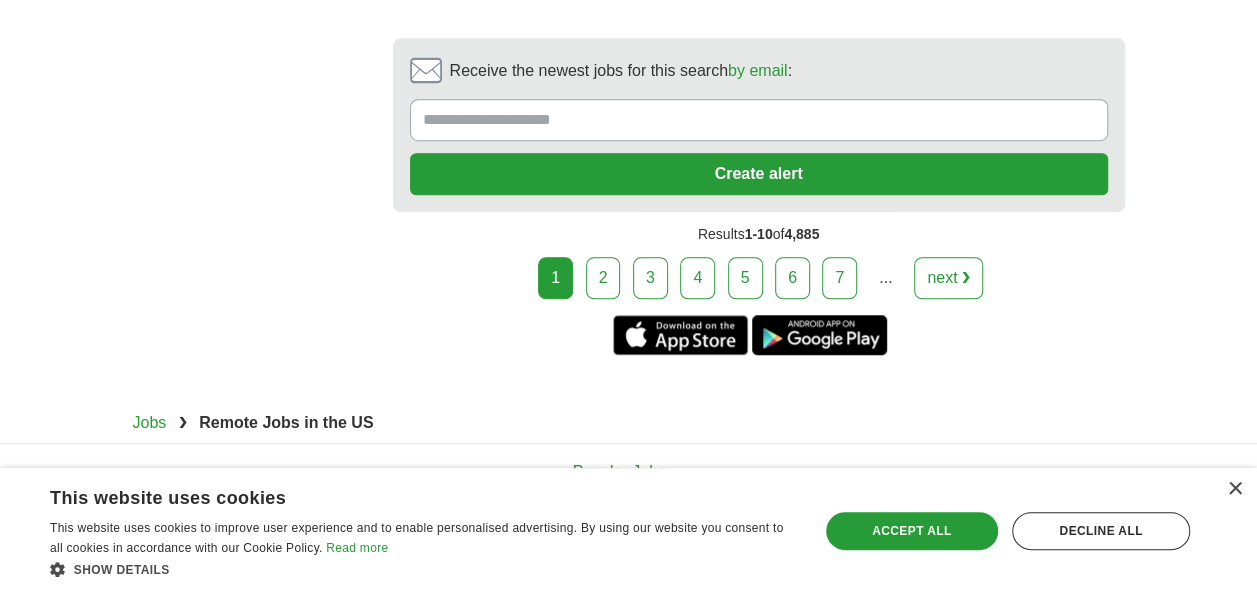 click on "next ❯" at bounding box center (948, 278) 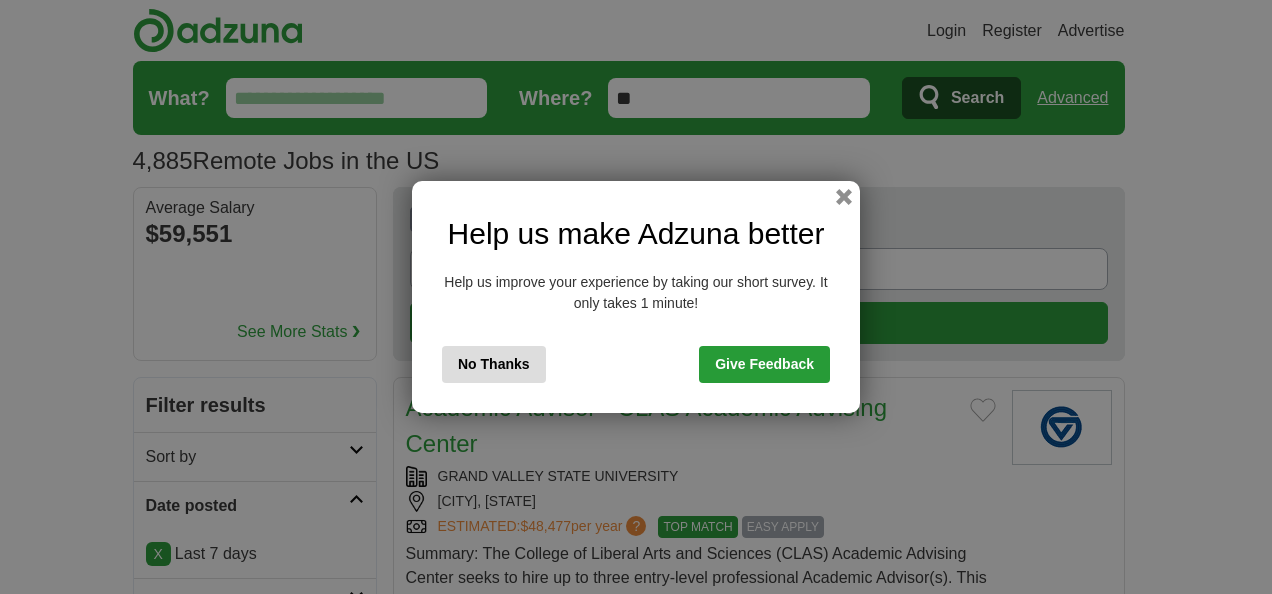 scroll, scrollTop: 0, scrollLeft: 0, axis: both 